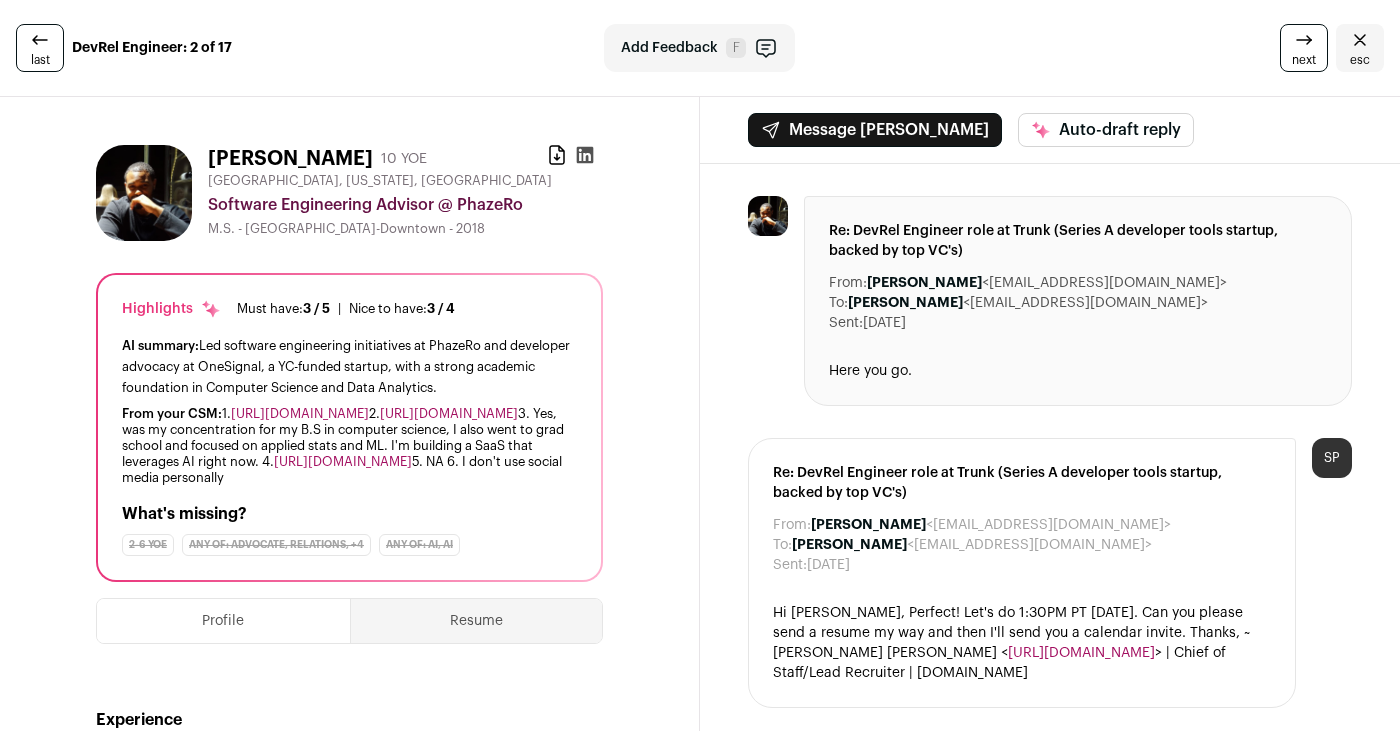 scroll, scrollTop: 0, scrollLeft: 0, axis: both 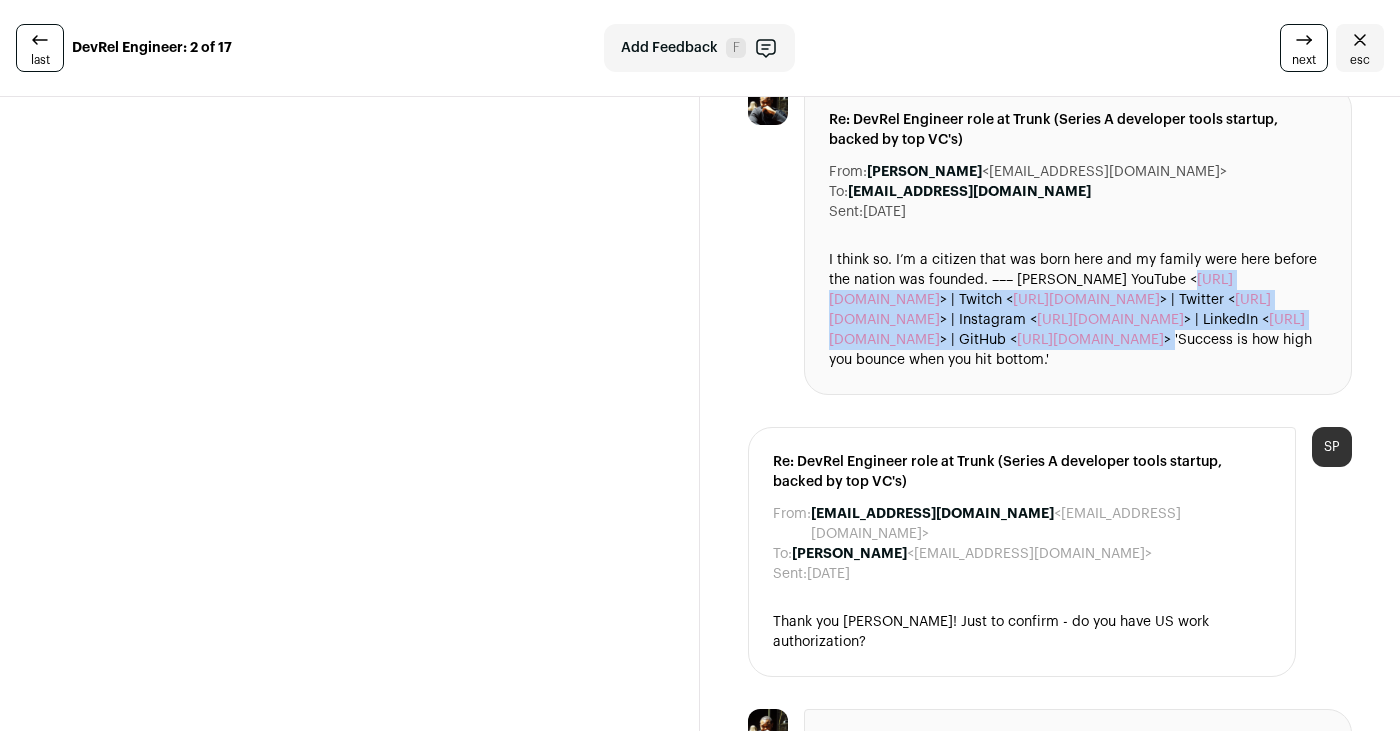copy on "https://www.youtube.com/channel/UCN3Za9pYlMnabHvIvaLFHvw > | Twitch
< https://www.twitch.tv/iamwillshepherd > | Twitter
< https://twitter.com/iAmWillShepherd > | Instagram
< https://www.instagram.com/iamwillshepherd/ > | LinkedIn
< http://www.linkedin.com/in/williamrshepherd > | GitHub
< https://github.com/iAmWillShepherd >" 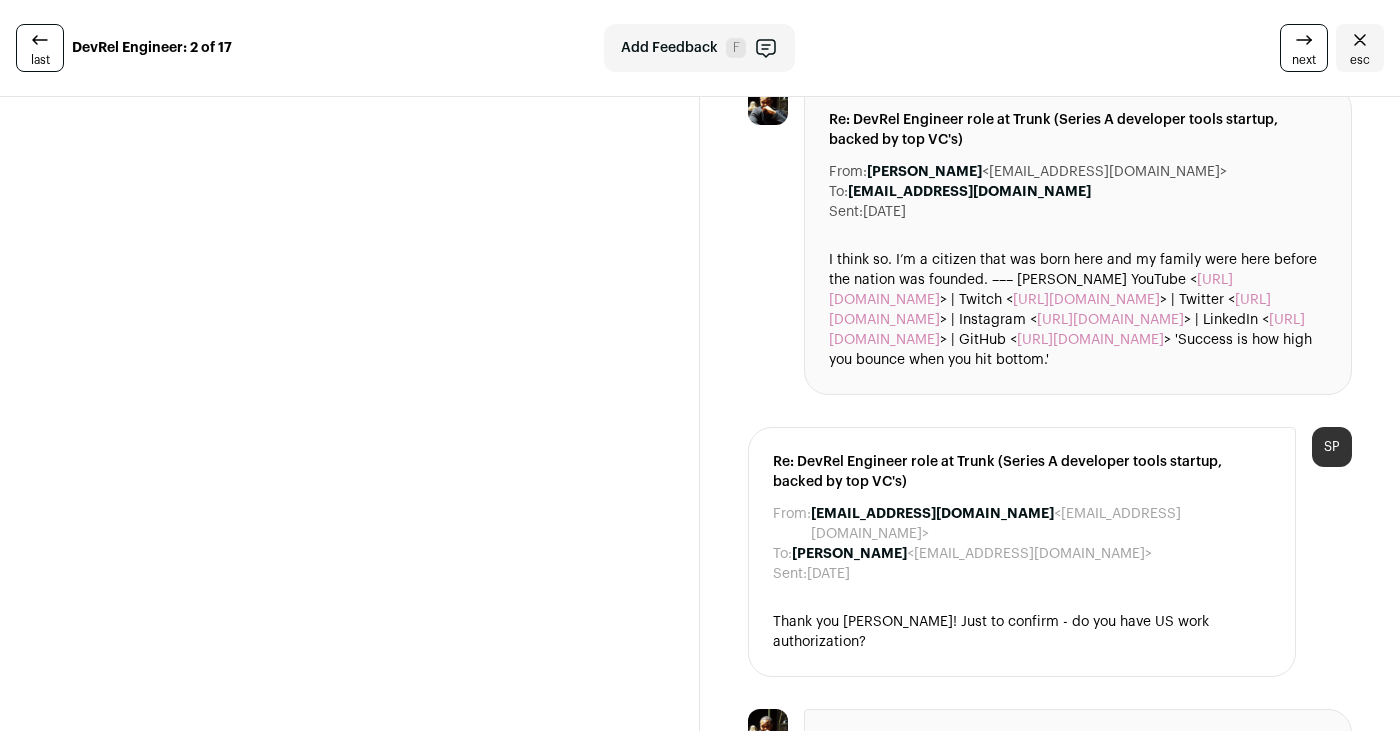 click on "William Shepherd
10 YOE
Download resume
Houston, Texas, United States
Software Engineering Advisor @ PhazeRo
M.S. - University of Houston-Downtown - 2018
Highlights
Must have:
3 / 5
How many must haves have been fulfilled?
|" at bounding box center [350, 1318] 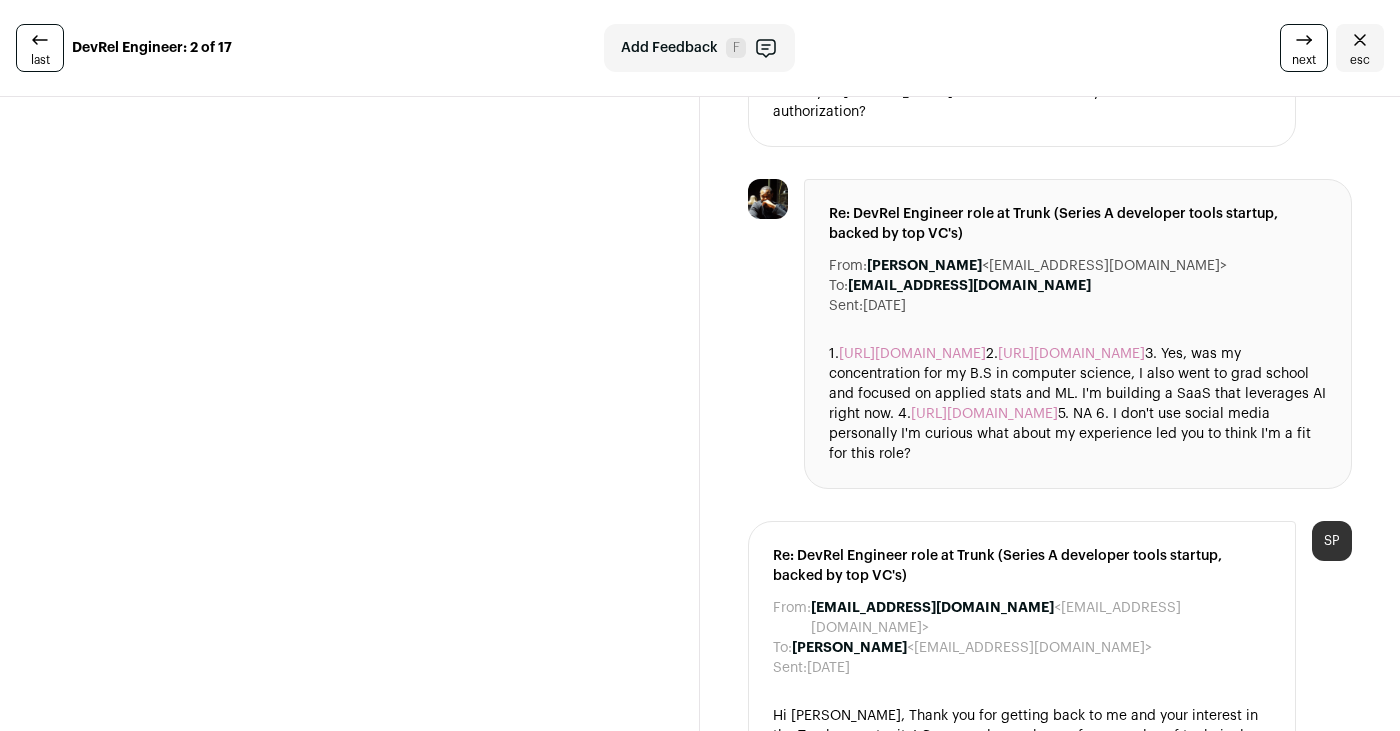 scroll, scrollTop: 3238, scrollLeft: 0, axis: vertical 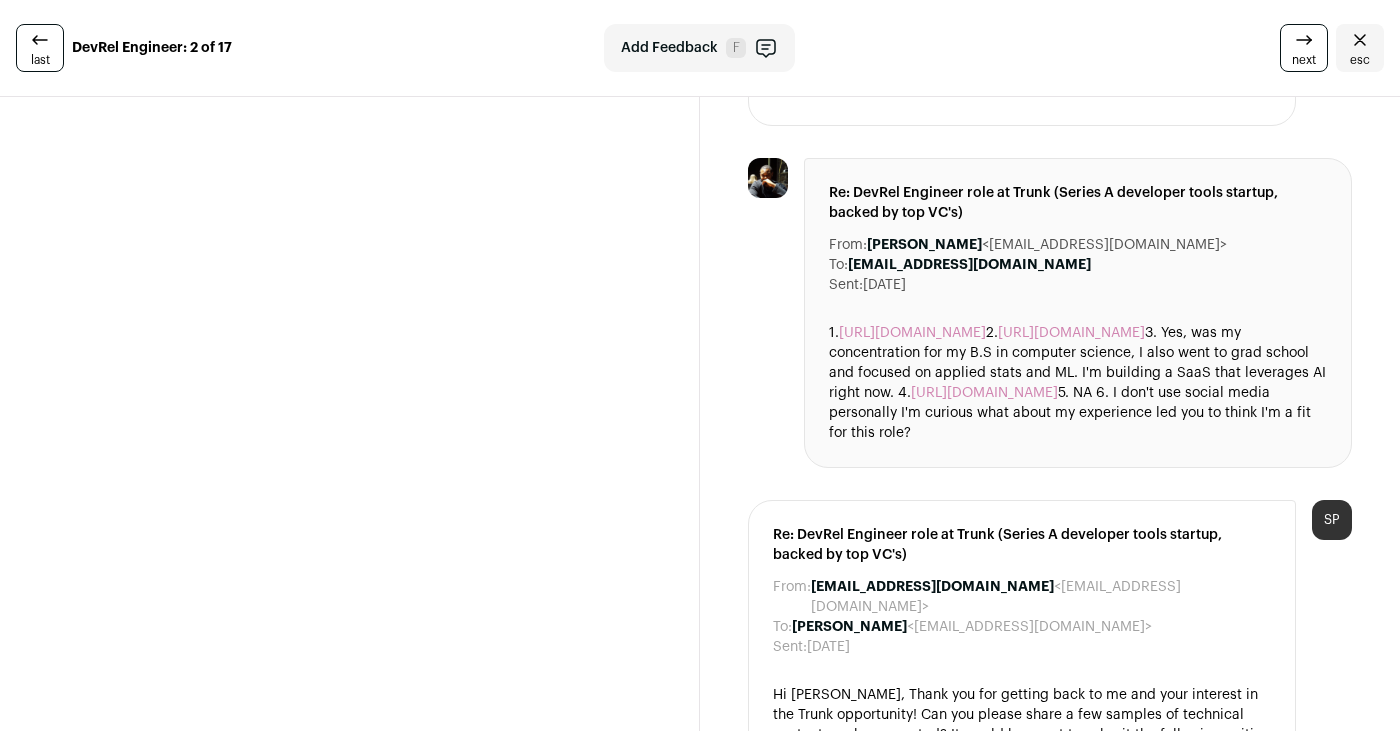 copy on "https://onesignal.com/blog/how-to-integrate-onesignal-into-a-next-app/
2.  https://www.youtube.com/watch?v=T-pZBTlYPyQ
3. Yes, was my concentration for my B.S in computer science, I also went to
grad school and focused on applied stats and ML. I'm building a SaaS that
leverages AI right now.
4.  https://github.com/iamwillshepherd" 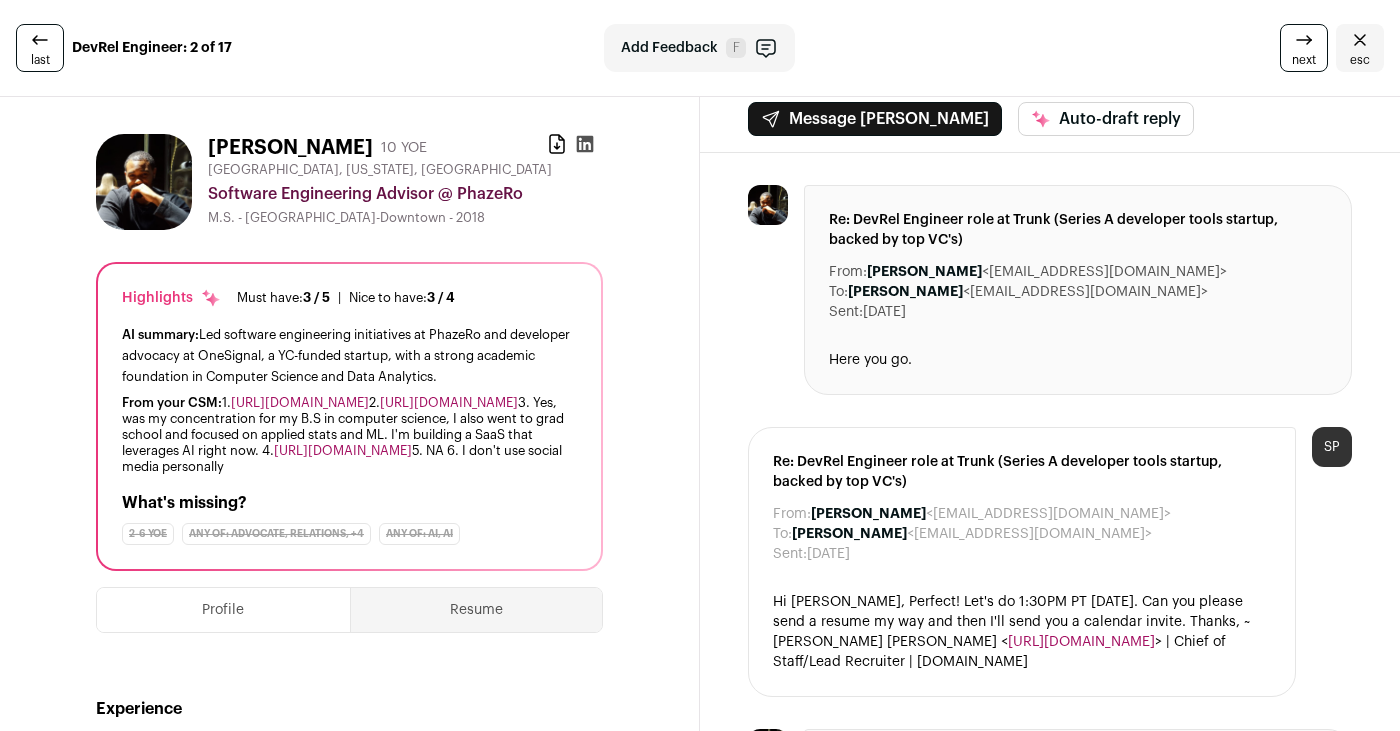scroll, scrollTop: 0, scrollLeft: 0, axis: both 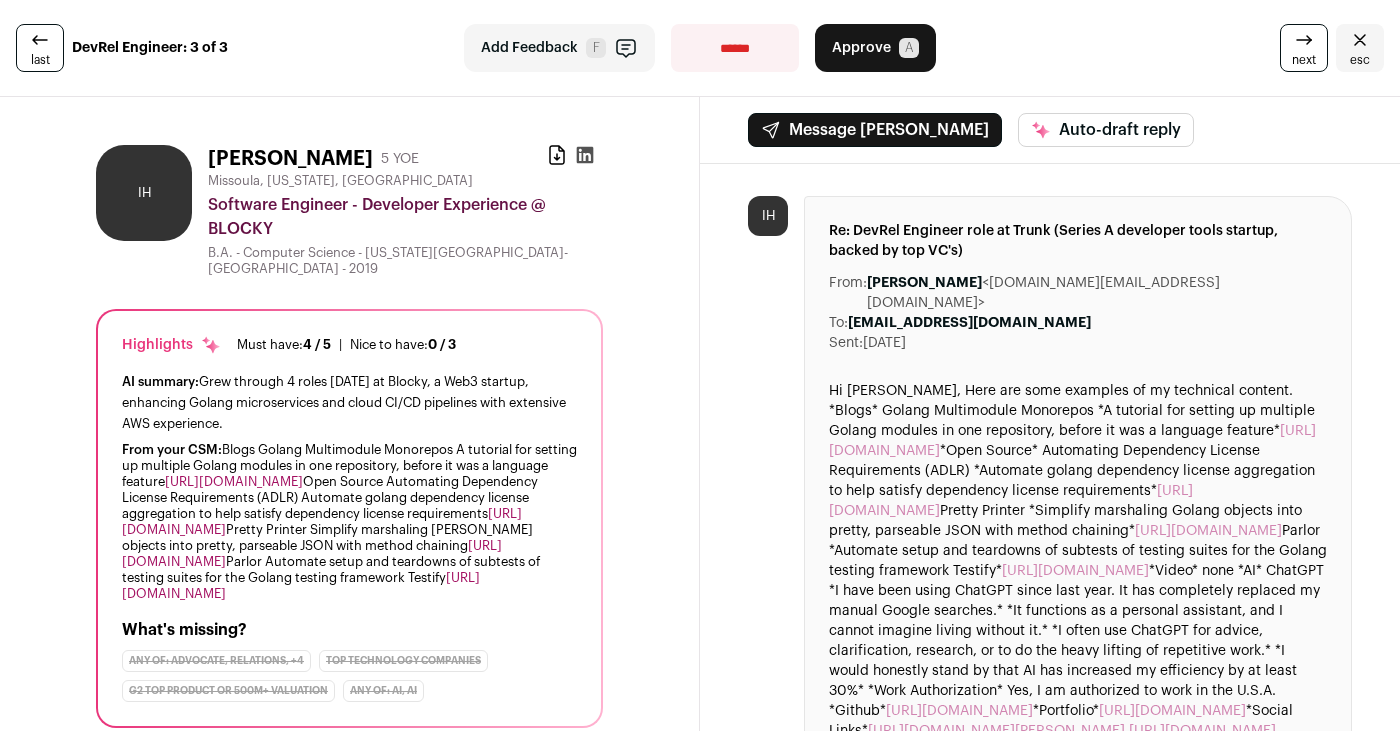 click 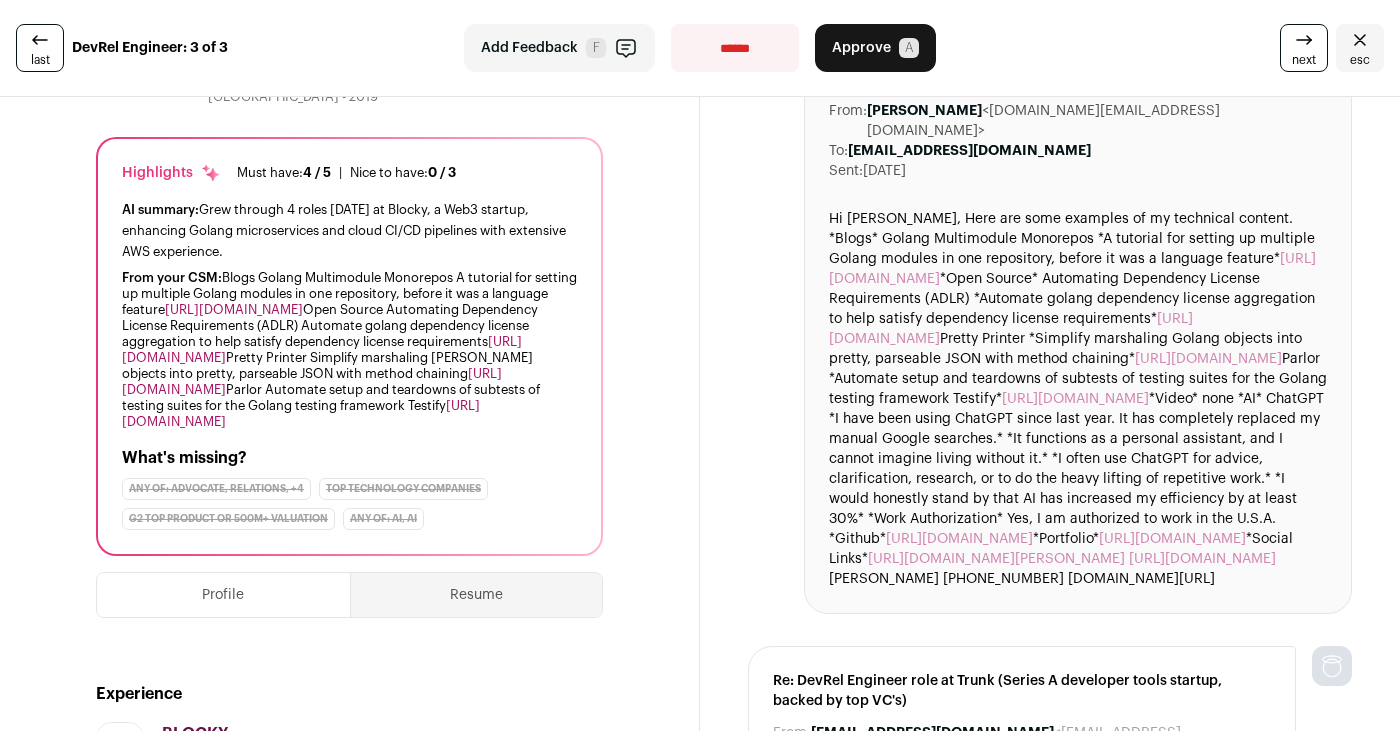 scroll, scrollTop: 175, scrollLeft: 0, axis: vertical 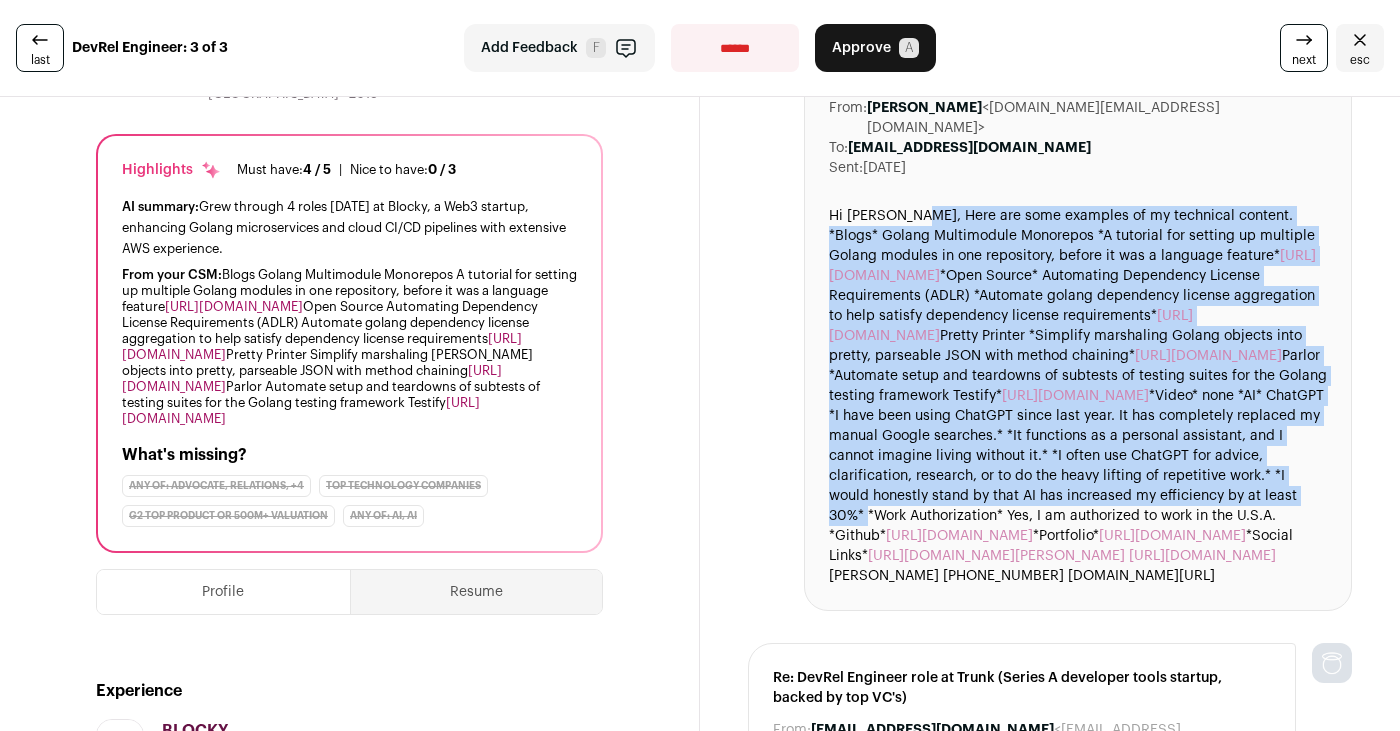 copy on "Here are some examples of my technical content.
*Blogs*
Golang Multimodule Monorepos
*A tutorial for setting up multiple Golang modules in one repository,
before it was a language feature*
https://irilivibi.medium.com/golang-multimodule-monorepo-tutorial-3f5cf10e9b9a
*Open Source*
Automating Dependency License Requirements (ADLR)
*Automate golang dependency license aggregation to help satisfy dependency
license requirements*
https://github.com/blocky/adlr
Pretty Printer
*Simplify marshaling Golang objects into pretty, parseable JSON with method
chaining*
https://github.com/blocky/prettyprinter
Parlor
*Automate setup and teardowns of subtests of testing suites for the Golang
testing framework Testify*
https://github.com/blocky/parlor
*Video*
none
*AI*
ChatGPT
*I have been using ChatGPT since last year. It has completely replaced my
manual Google searches.*
*It functions as a personal assistant, and I cannot imagine living without
it.*
*I often use ChatGPT for advice, clarification, research, or to d..." 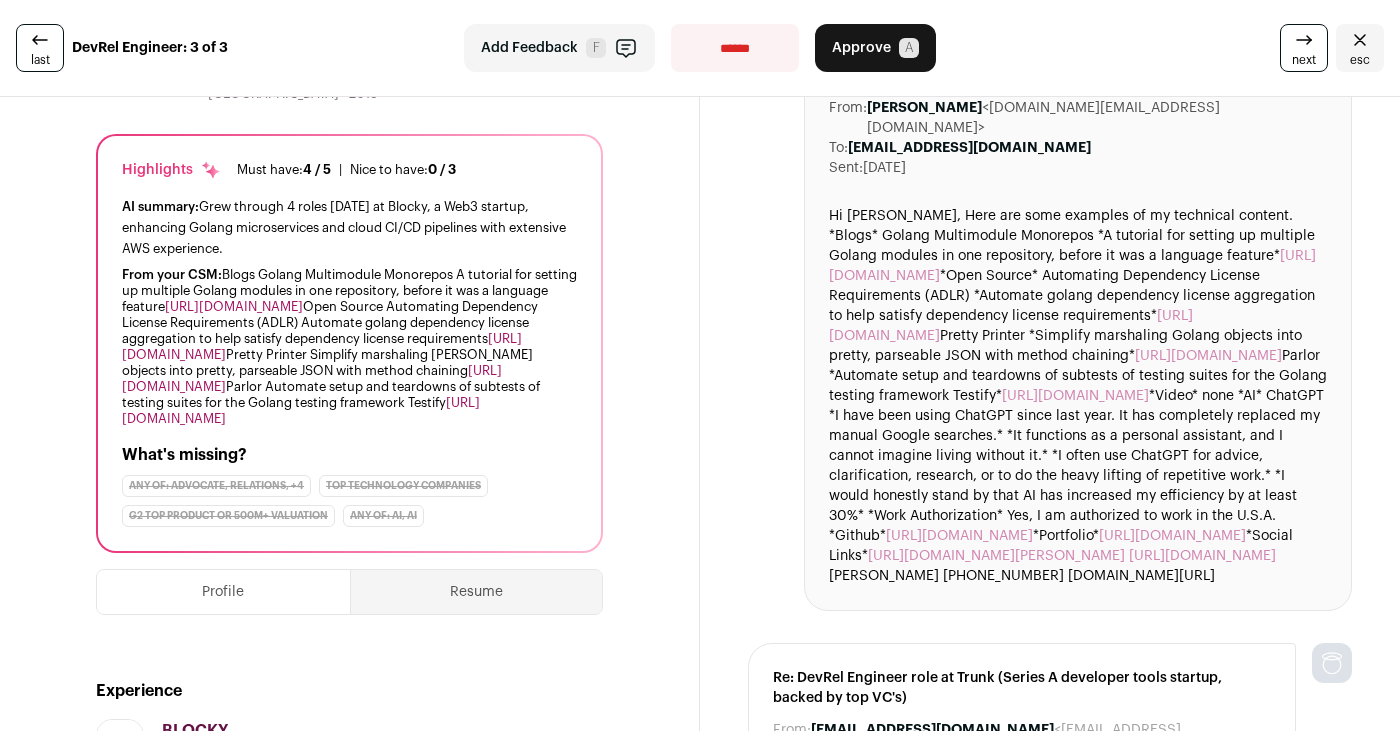 click on "IH
Ian Hecker
5 YOE
Download resume
Missoula, Montana, United States
Software Engineer - Developer Experience @ BLOCKY
B.A. - Computer Science - Montana State University-Bozeman - 2019
Highlights
Must have:
4 / 5
How many must haves have been fulfilled?" at bounding box center (350, 2099) 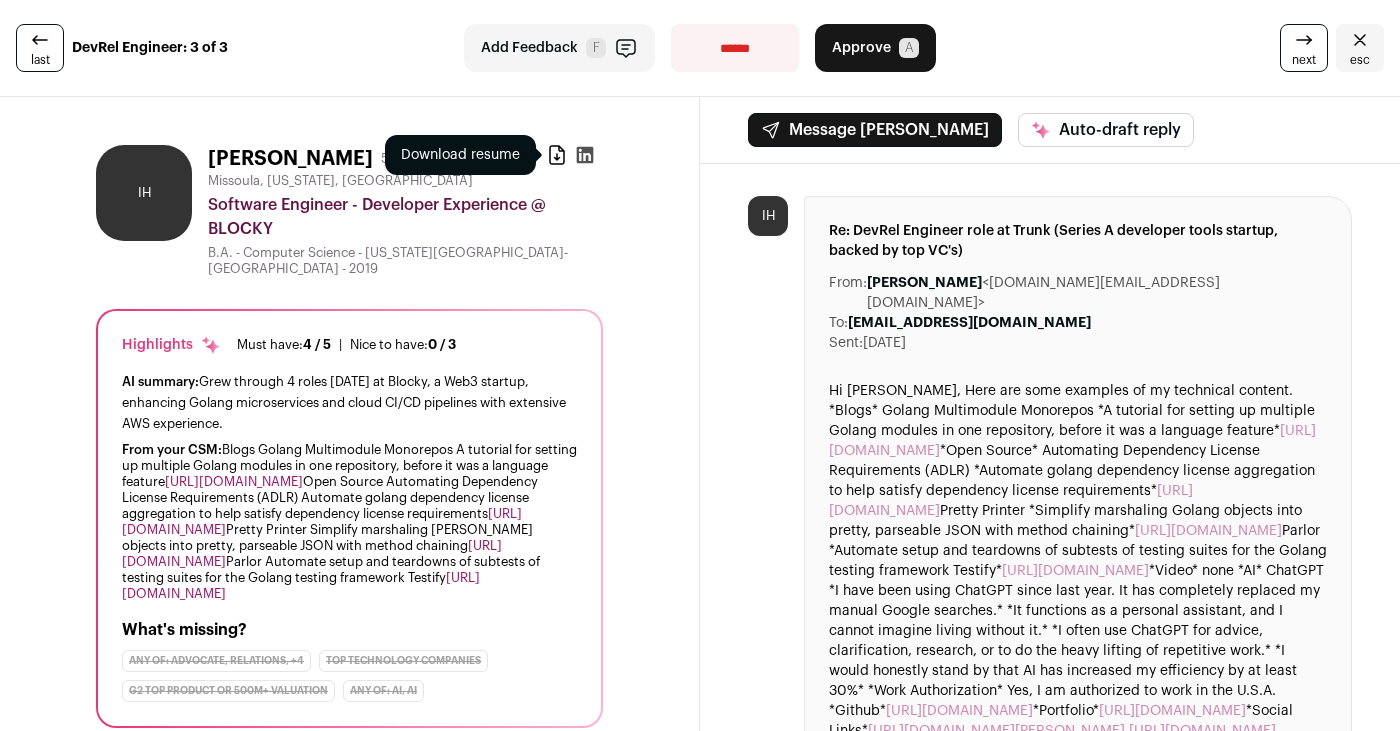 click 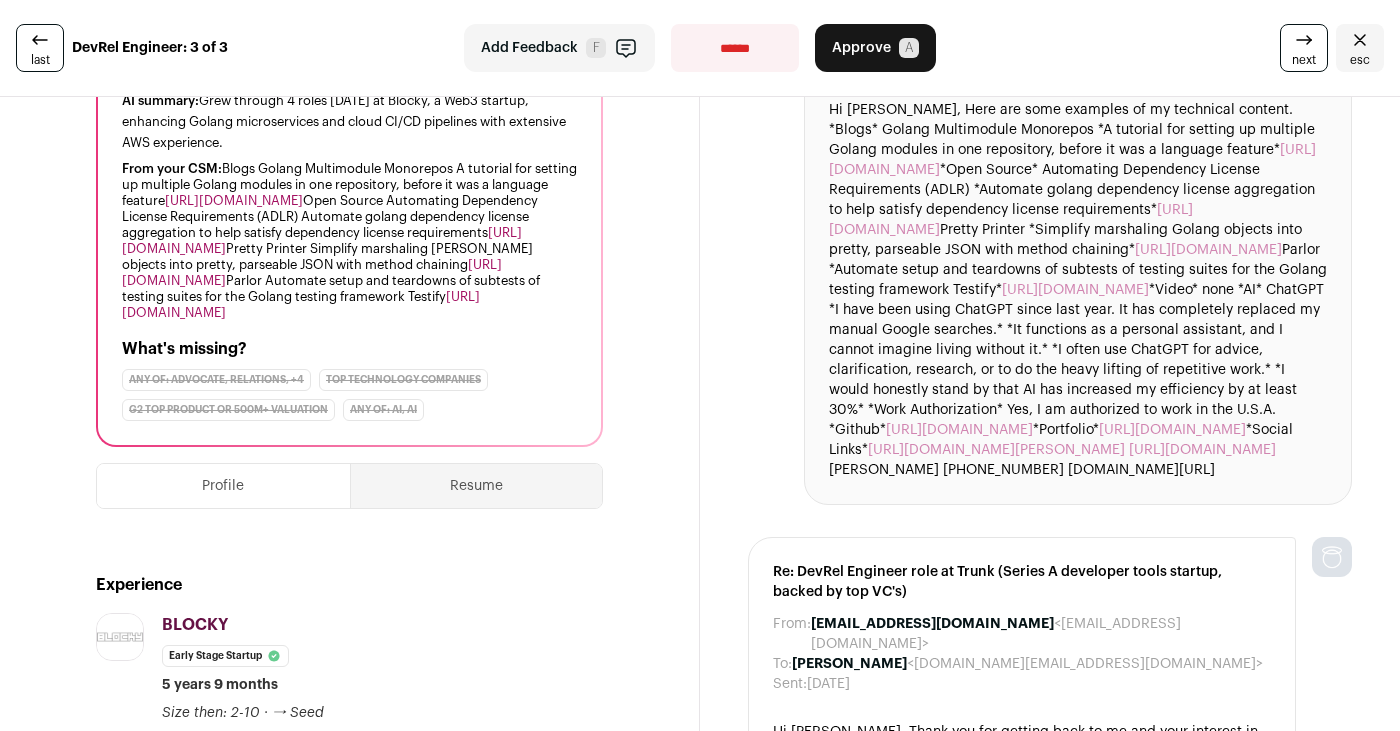 scroll, scrollTop: 321, scrollLeft: 0, axis: vertical 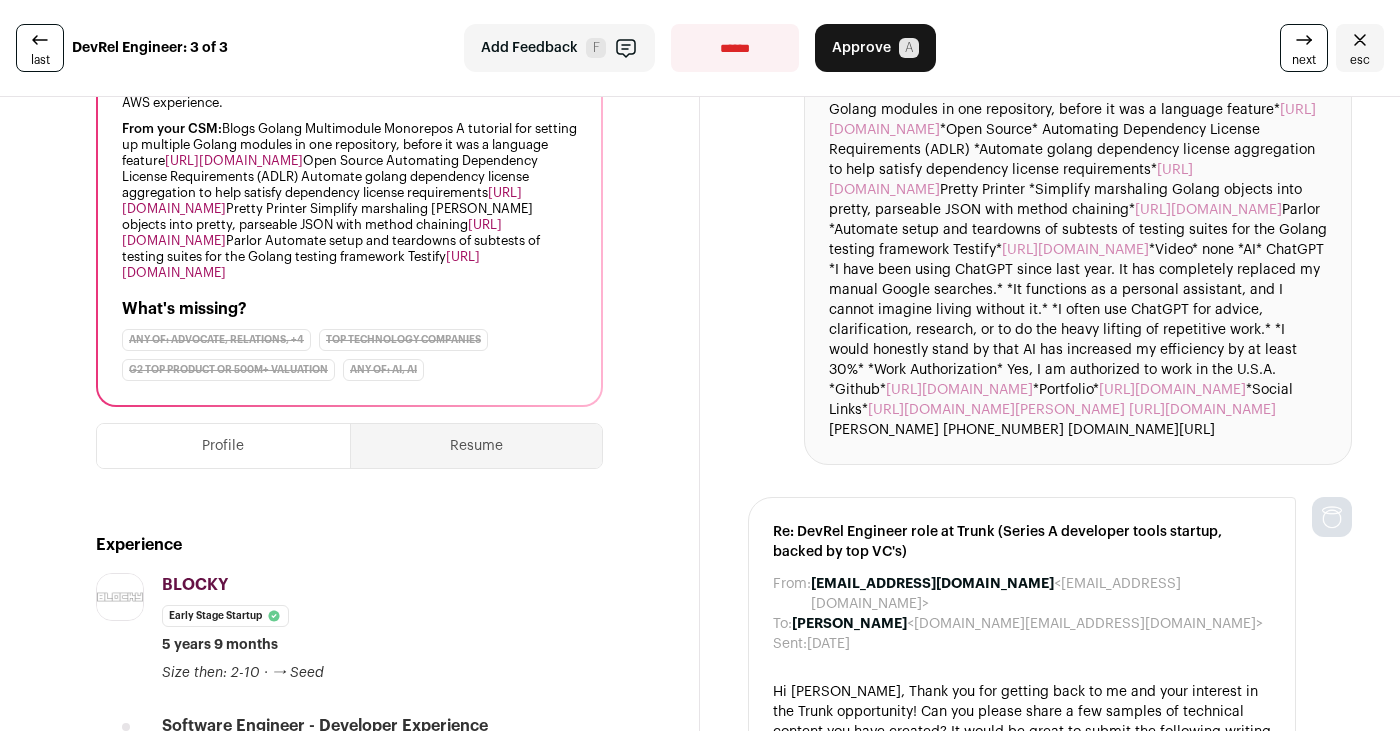 copy on "Portfolio*
https://ianhecker.webflow.io/
*Social Links*
https://www.linkedin.com/in/ian-hecker/
https://linktr.ee/ianhecker" 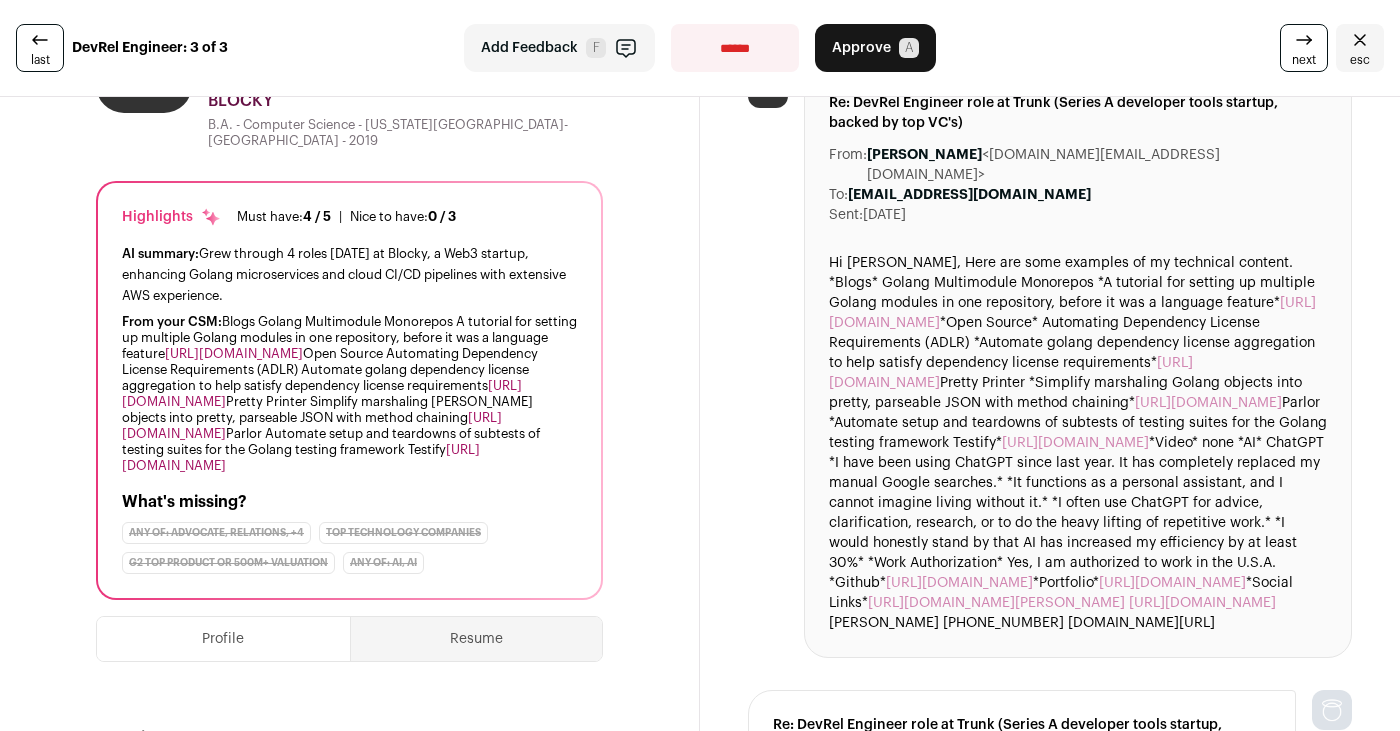 scroll, scrollTop: 0, scrollLeft: 0, axis: both 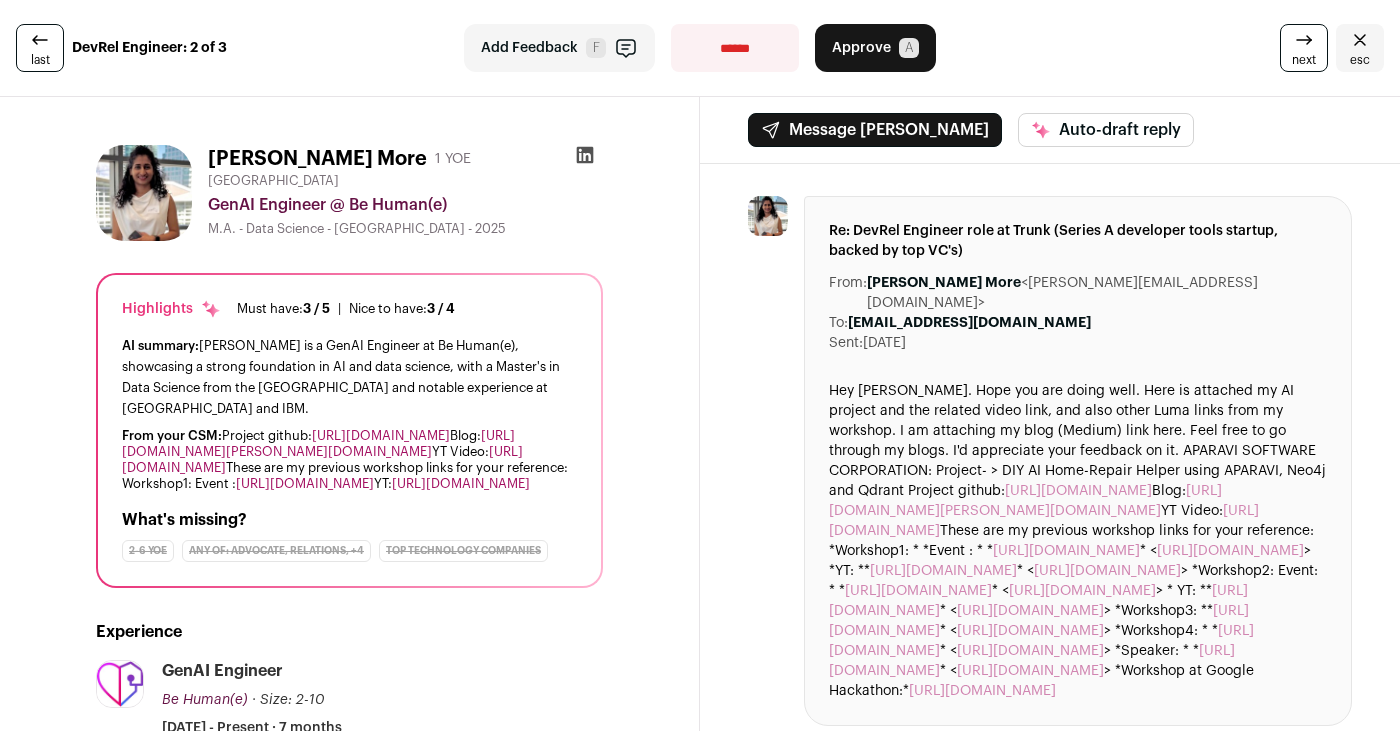 click 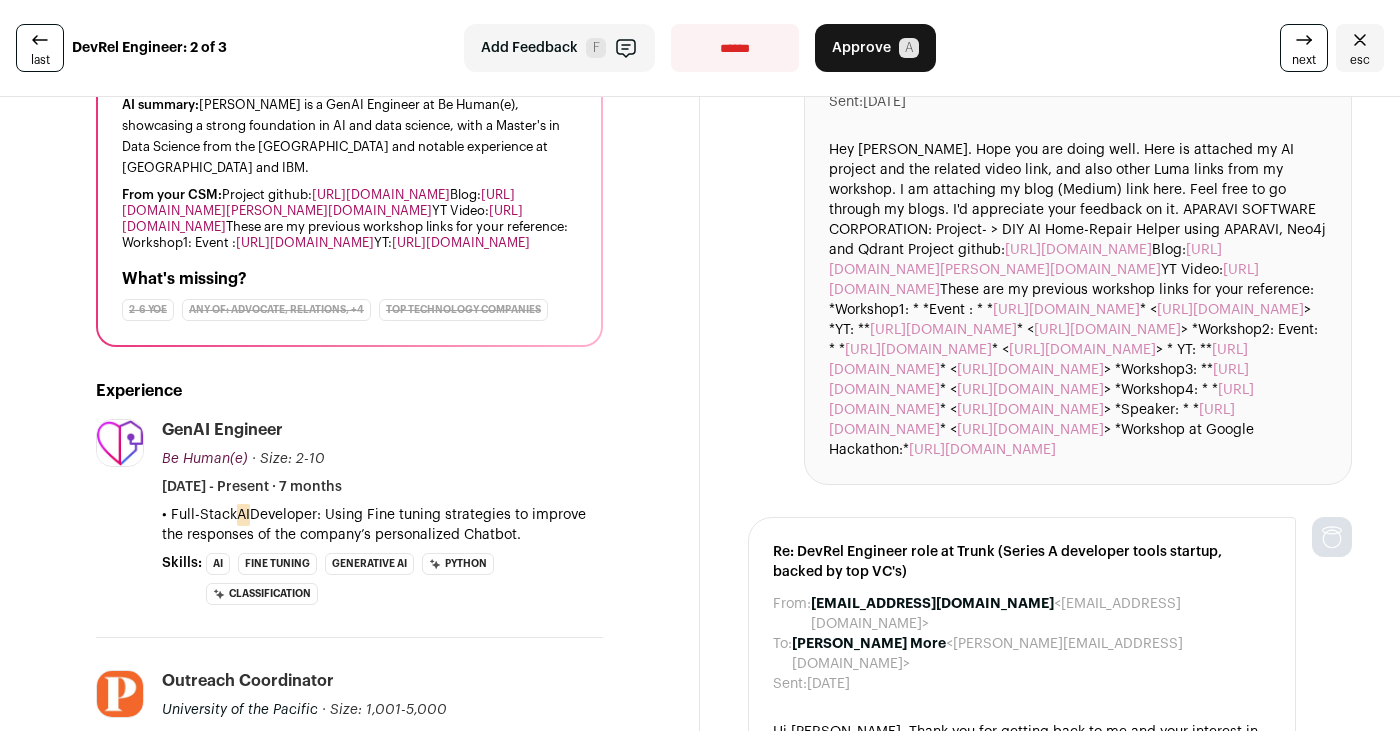 scroll, scrollTop: 243, scrollLeft: 0, axis: vertical 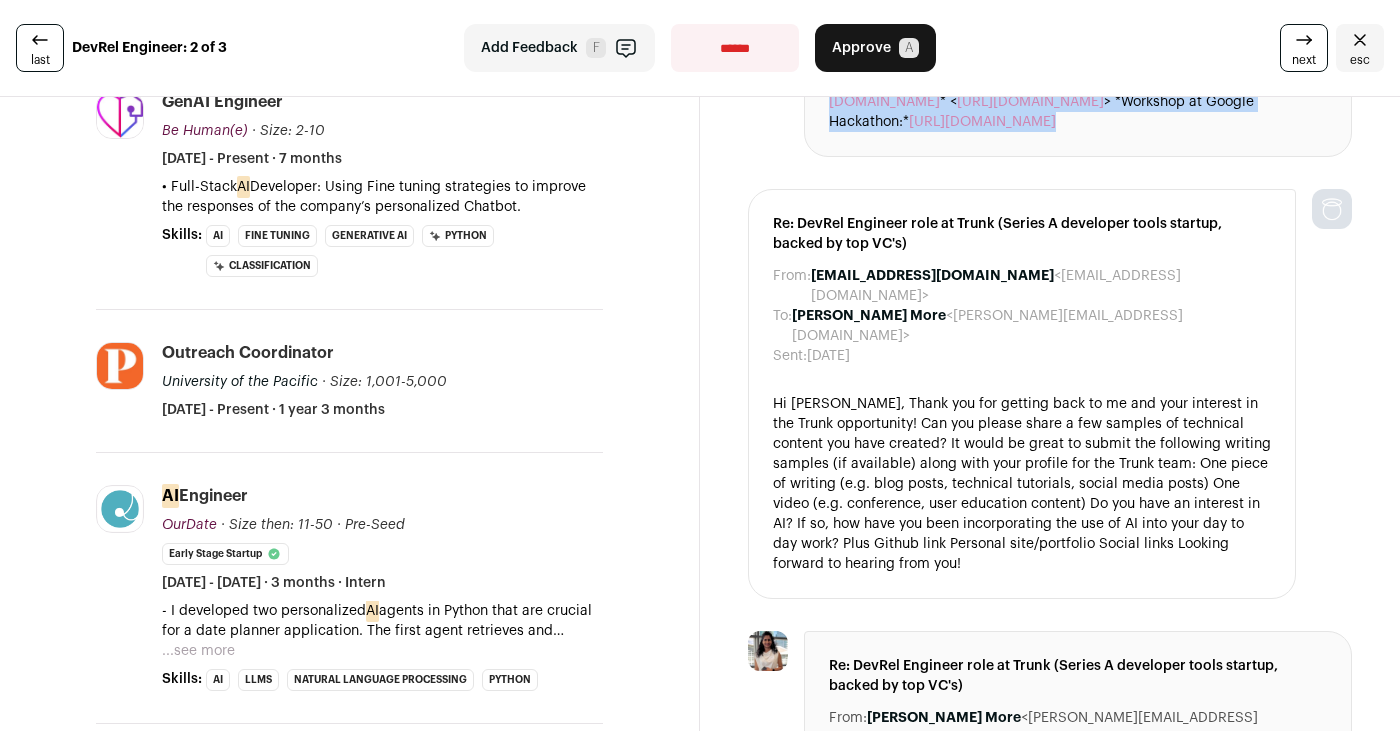 copy on "DIY AI Home-Repair Helper using APARAVI, Neo4j and Qdrant
Project github:
https://github.com/MansiMore99/Multimodal-Enterprise-RAG-with-APARAVI-and-QDRANT
Blog:
https://medium.com/@mansi.more943/diy-ai-home-repair-helper-using-aparavi-neo4j-and-qdrant-84f65d22244e
YT Video:  https://youtu.be/DWX4akZNAyQ
These are my previous workshop links for your reference:
*Workshop1: *
*Event : *
* https://www.linkedin.com/events/buildachatbotwithgooglecloud7283502223366492161/comments/ *
< https://www.linkedin.com/events/buildachatbotwithgooglecloud7283502223366492161/comments/ >
*YT: ** https://youtu.be/FubWiAS7kCo?si=MUawiflB8Rz5pSCZ *
< https://youtu.be/FubWiAS7kCo?si=MUawiflB8Rz5pSCZ >
*Workshop2: Event: *
* https://www.linkedin.com/events/buildachatbotwithgooglecloudtoe7290442844547211264/comments/ *
< https://www.linkedin.com/events/buildachatbotwithgooglecloudtoe7290442844547211264/comments/ >
* YT: ** https://youtu.be/5p7M3yvkZSA?si=2E9DkW5P_K0V4jhU *
< https://youtu.be/5p7M3yvkZSA?si=2E9DkW5P_K0V4jhU >
*..." 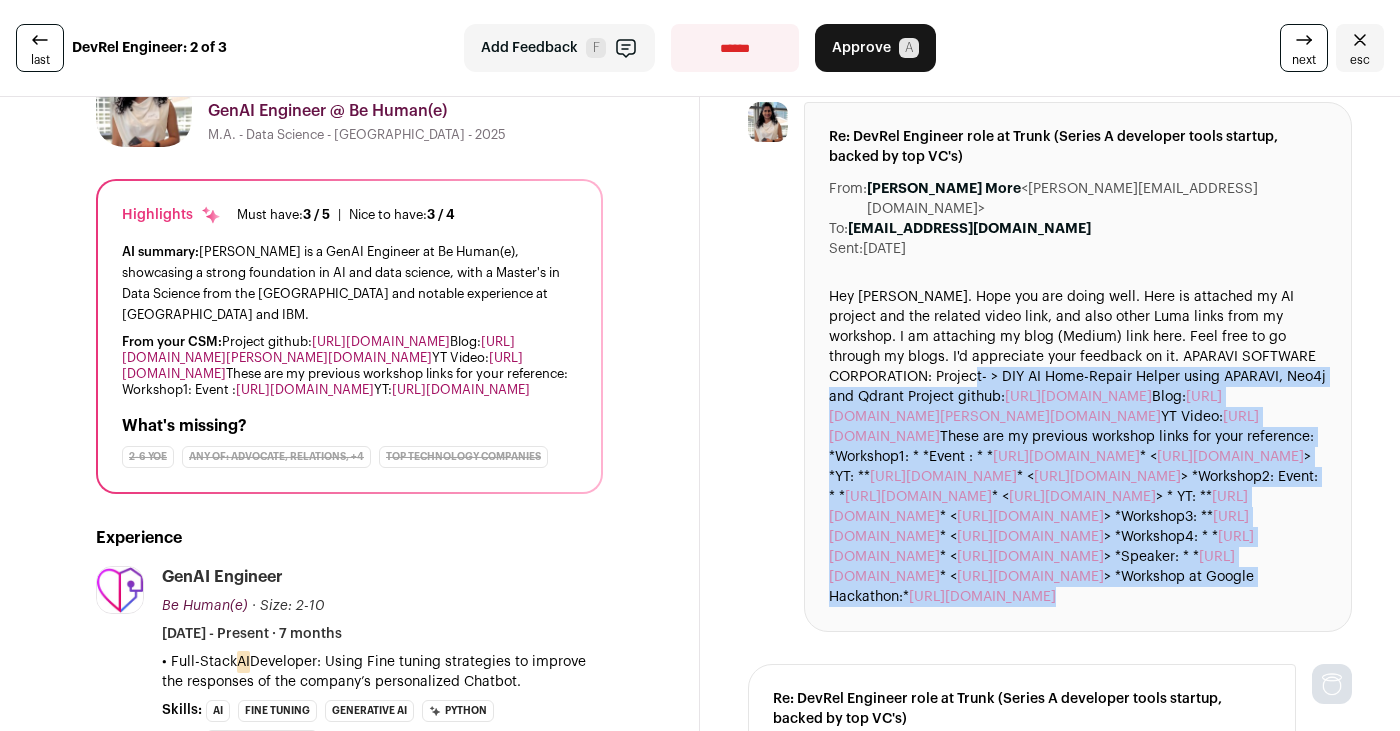 scroll, scrollTop: 0, scrollLeft: 0, axis: both 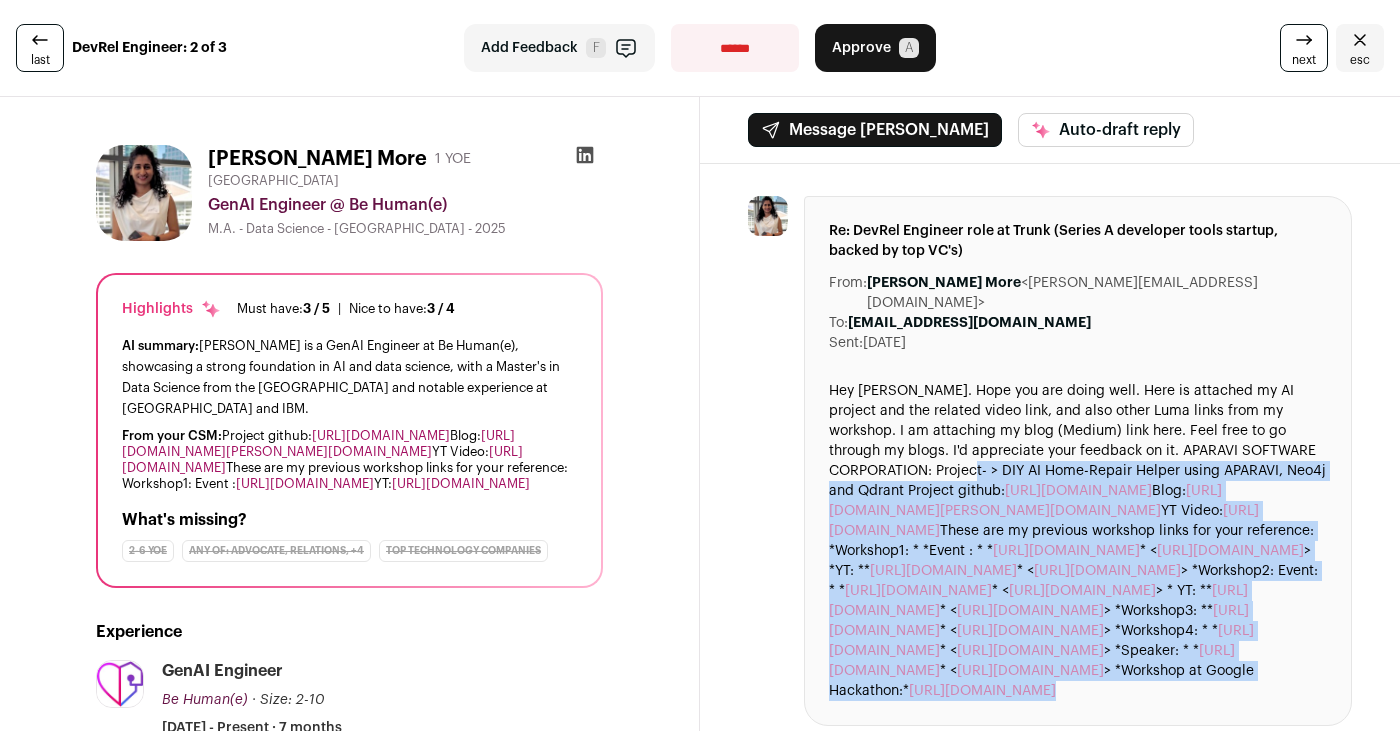 click 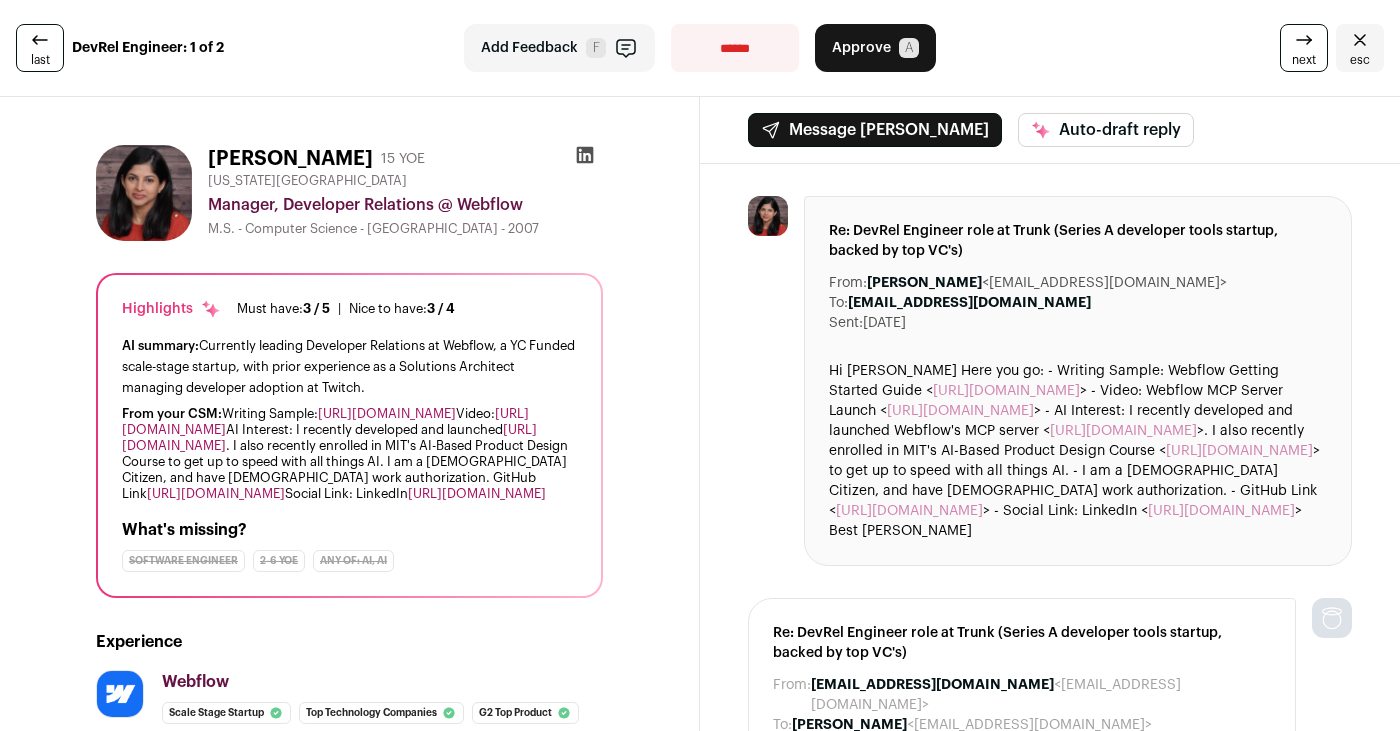 scroll, scrollTop: 0, scrollLeft: 0, axis: both 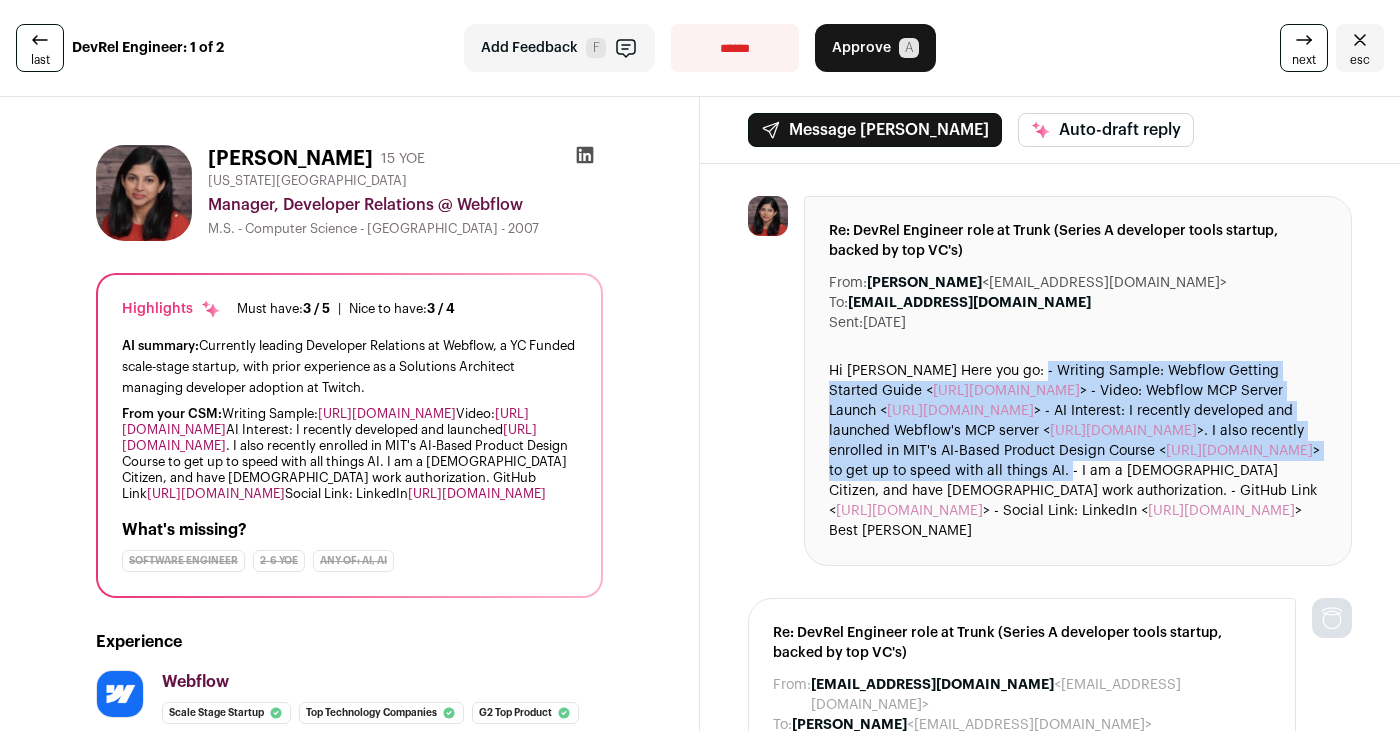 copy on "Writing Sample: Webflow Getting Started Guide
< [URL][DOMAIN_NAME] >
- Video: Webflow MCP Server Launch
< [URL][DOMAIN_NAME] >
- AI Interest: I recently developed and launched Webflow's MCP server
< [URL][DOMAIN_NAME] >. I also recently enrolled in
MIT's AI-Based Product Design Course
< [URL][DOMAIN_NAME] >
to
get up to speed with all things AI." 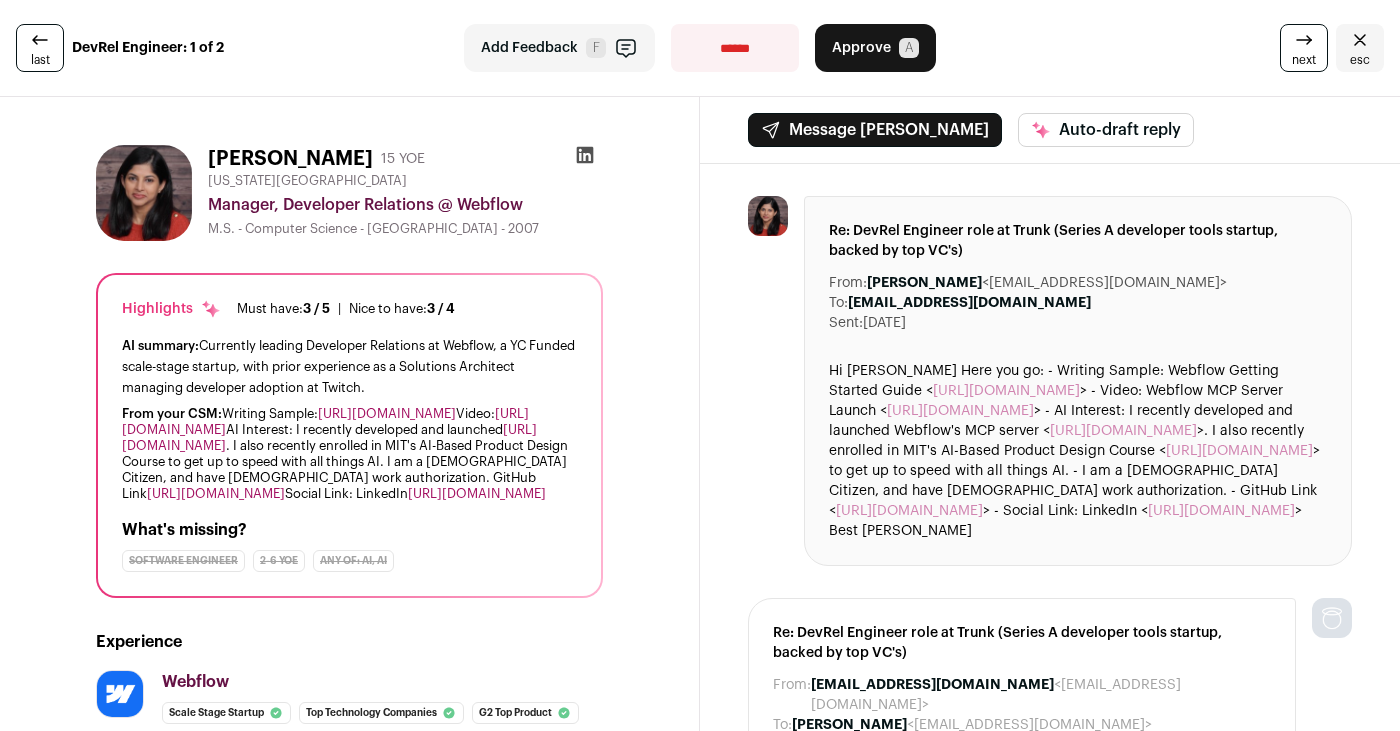 click on "Re: DevRel Engineer role at Trunk (Series A developer tools startup, backed by top VC's)
From:
[PERSON_NAME]
<[PERSON_NAME][EMAIL_ADDRESS][DOMAIN_NAME]>
To:
[EMAIL_ADDRESS][DOMAIN_NAME]
Sent:
[DATE]
Hi [PERSON_NAME]
Here you go:
- Writing Sample: Webflow Getting Started Guide
< [URL][DOMAIN_NAME] >
- Video: Webflow MCP Server Launch
< [URL][DOMAIN_NAME] >
- AI Interest: I recently developed and launched Webflow's MCP server
< [URL][DOMAIN_NAME] >. I also recently enrolled in
MIT's AI-Based Product Design Course
< [URL][DOMAIN_NAME] >
- Social Link: LinkedIn < [URL][DOMAIN_NAME]" at bounding box center (1078, 381) 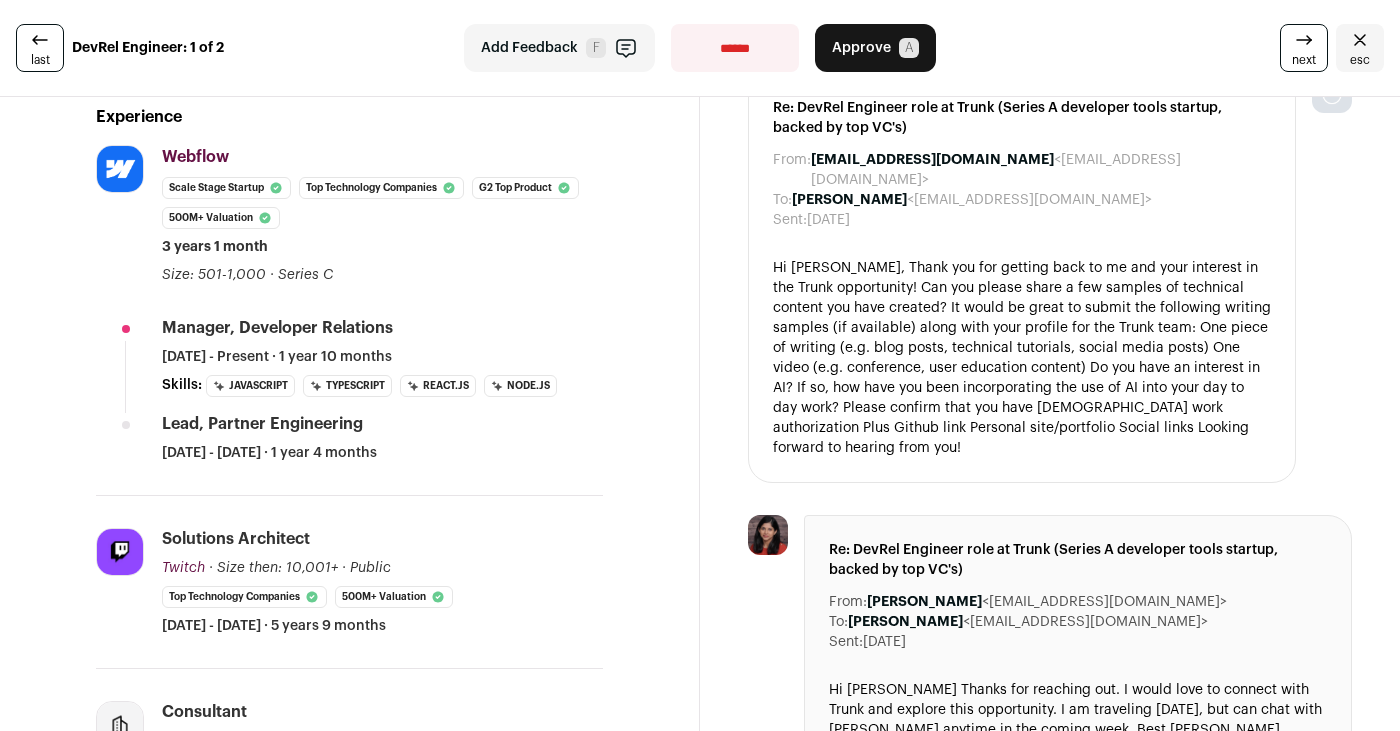 scroll, scrollTop: 0, scrollLeft: 0, axis: both 